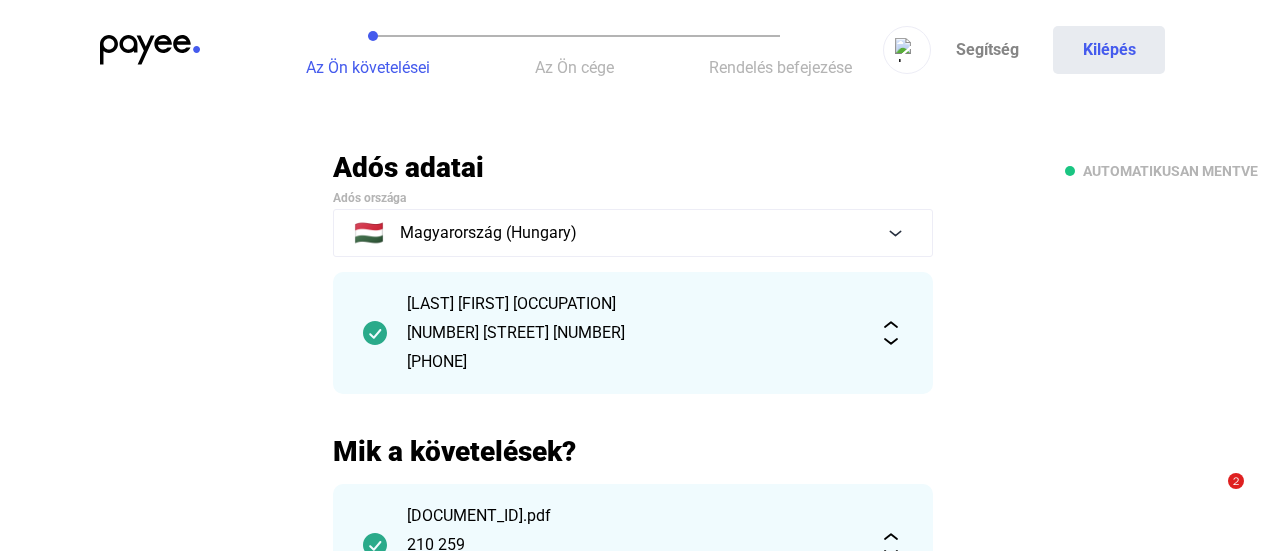scroll, scrollTop: 0, scrollLeft: 0, axis: both 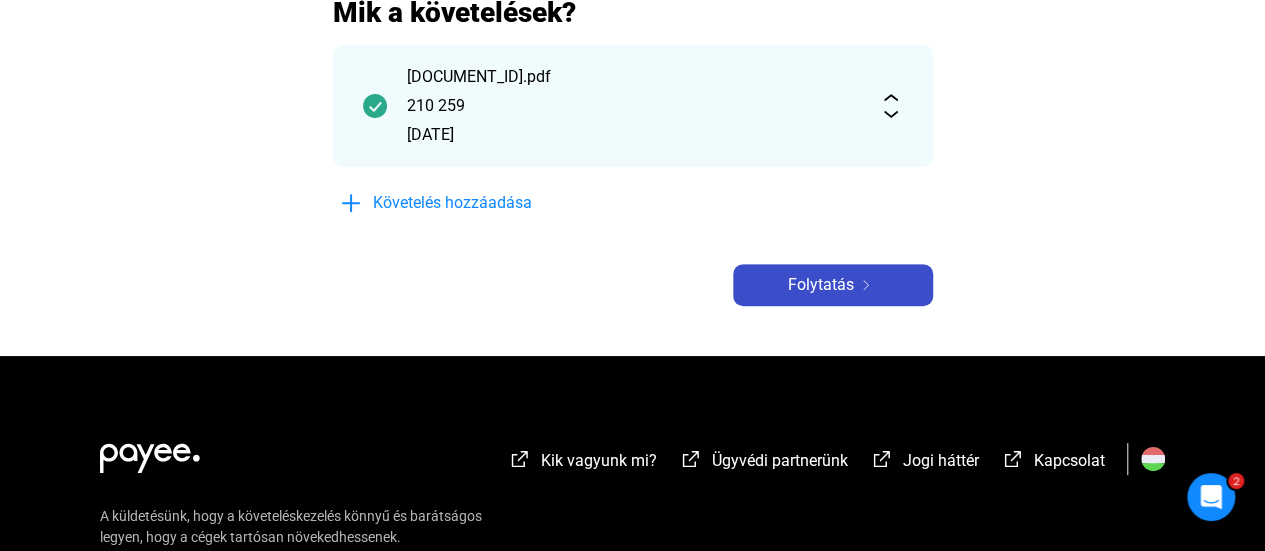 click on "Folytatás" at bounding box center [833, 285] 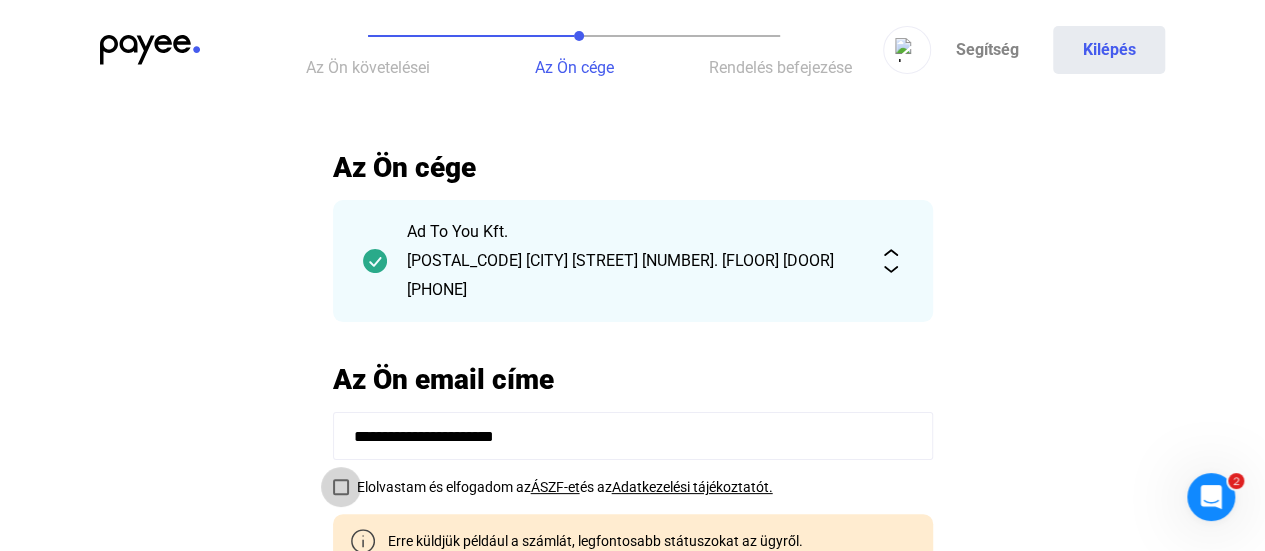 click at bounding box center [341, 487] 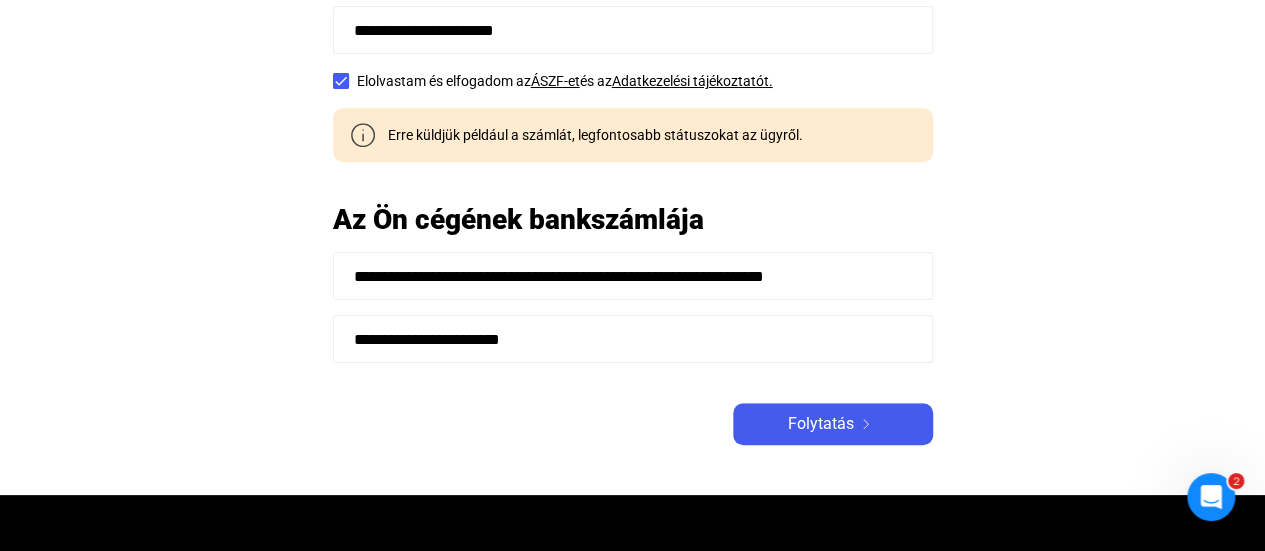 scroll, scrollTop: 400, scrollLeft: 0, axis: vertical 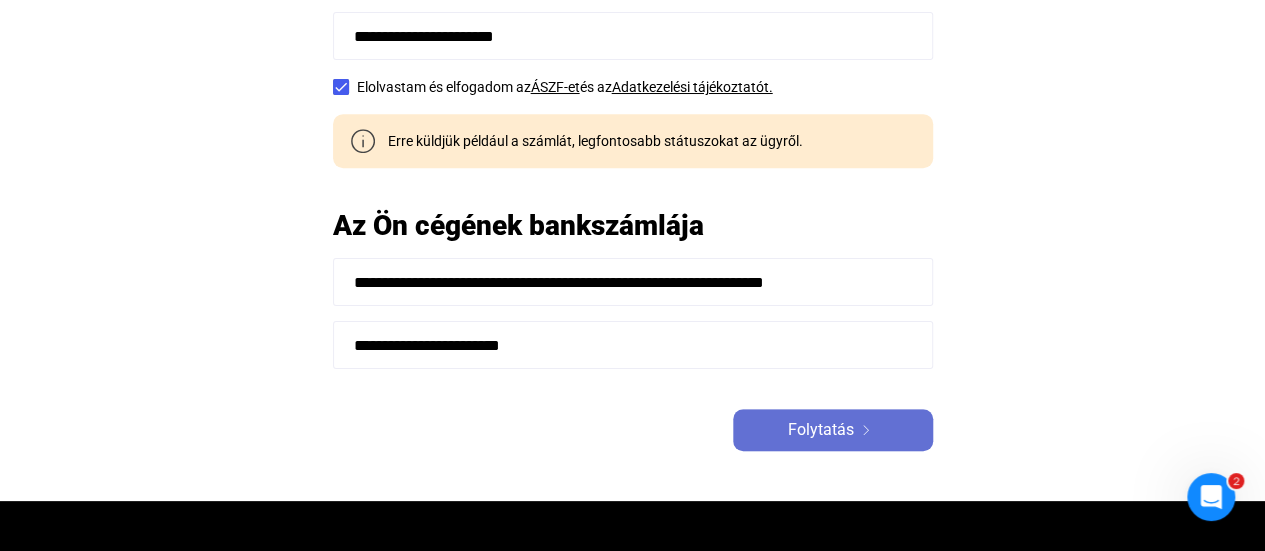 click on "Folytatás" at bounding box center [821, 430] 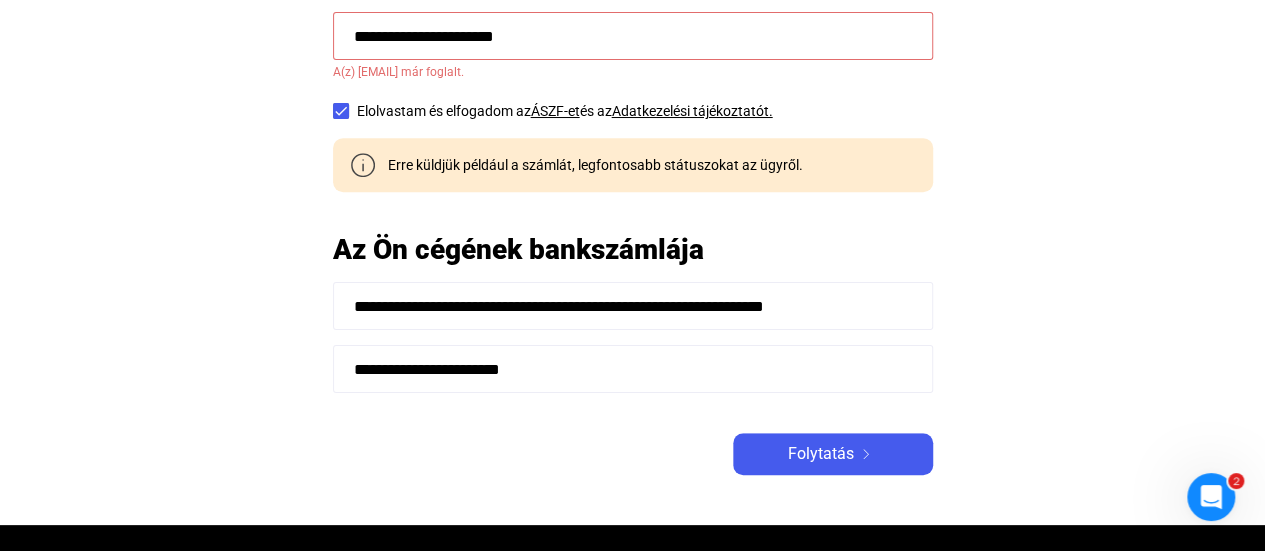 scroll, scrollTop: 0, scrollLeft: 0, axis: both 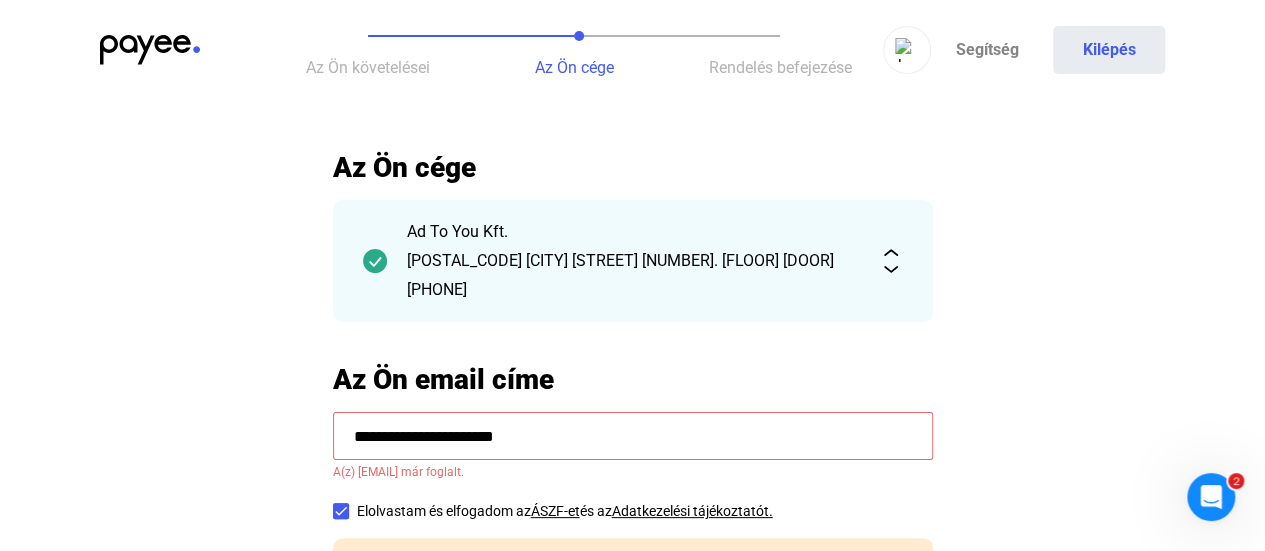 click on "**********" at bounding box center [633, 436] 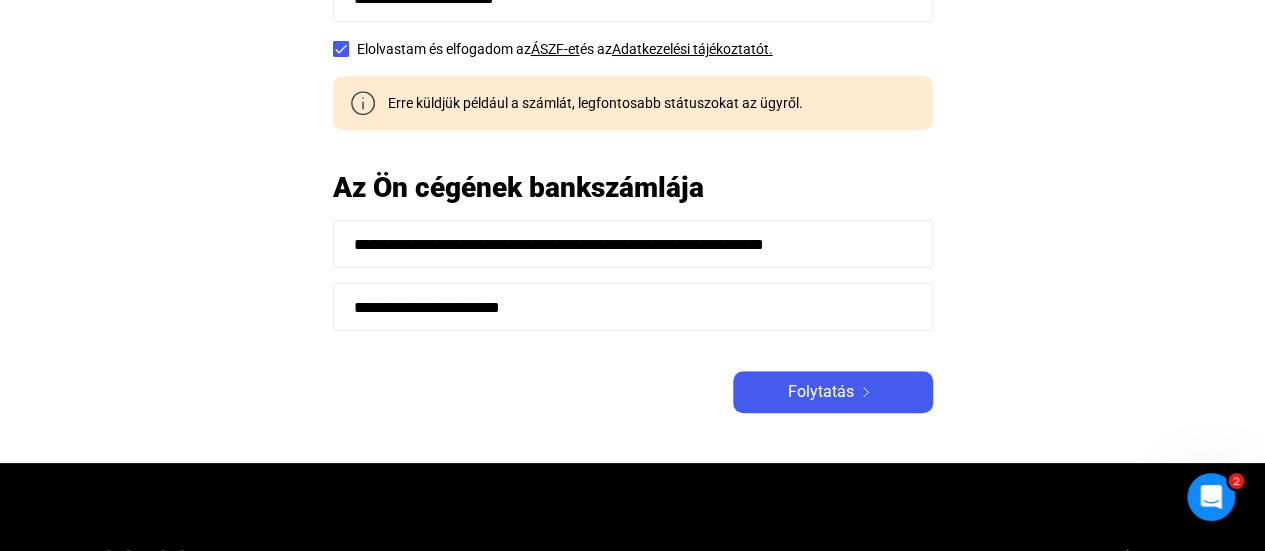 scroll, scrollTop: 442, scrollLeft: 0, axis: vertical 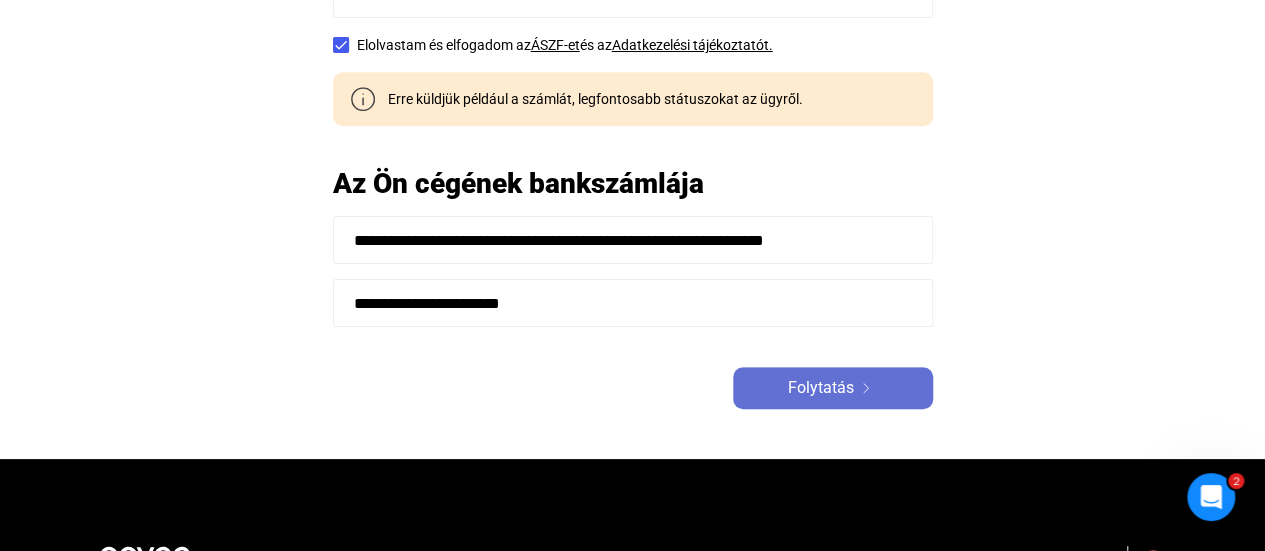 click on "Folytatás" at bounding box center [833, 388] 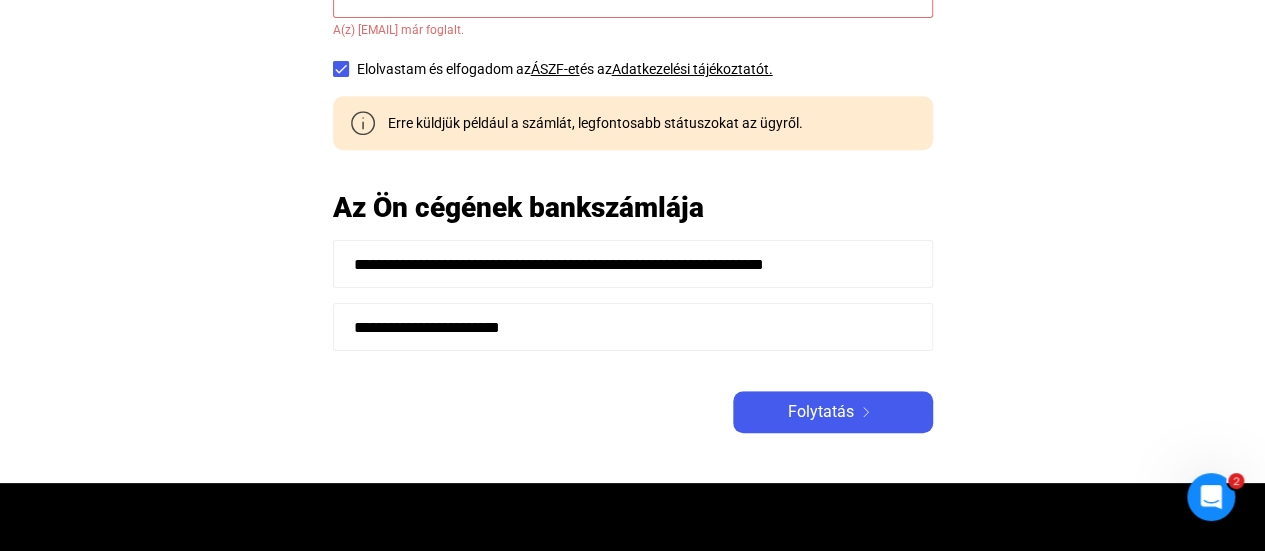 scroll, scrollTop: 0, scrollLeft: 0, axis: both 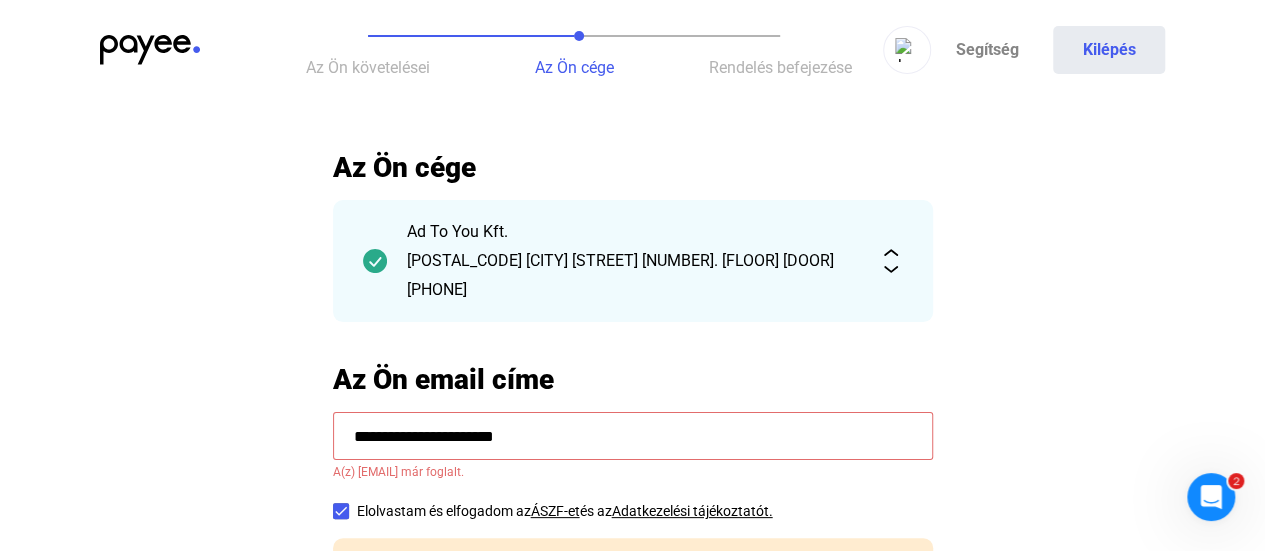 click at bounding box center [150, 50] 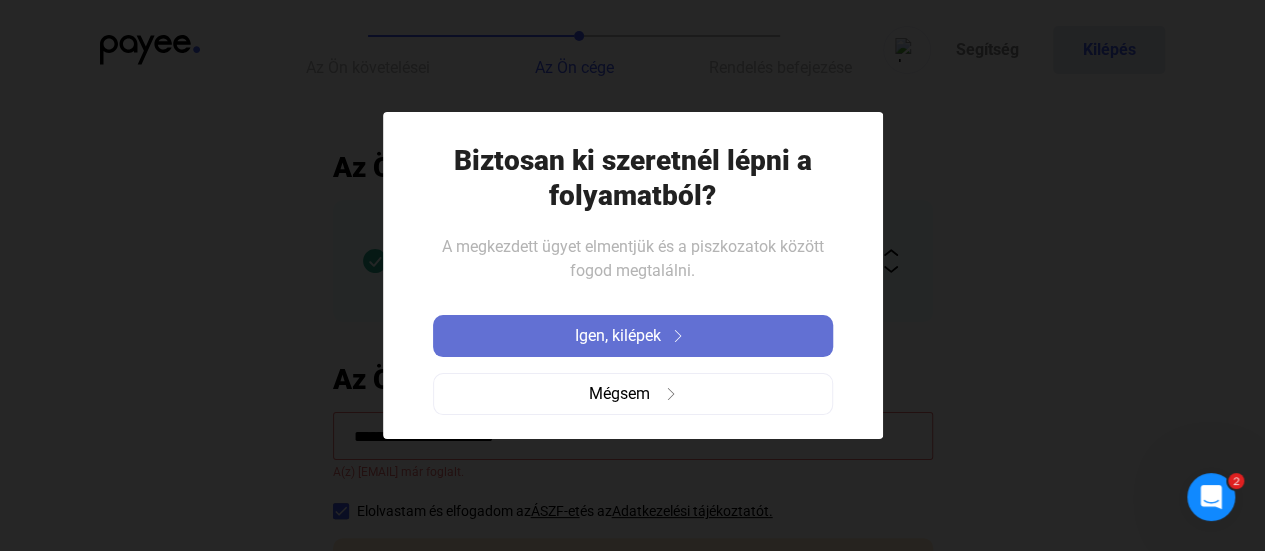 click on "Igen, kilépek" at bounding box center (633, 336) 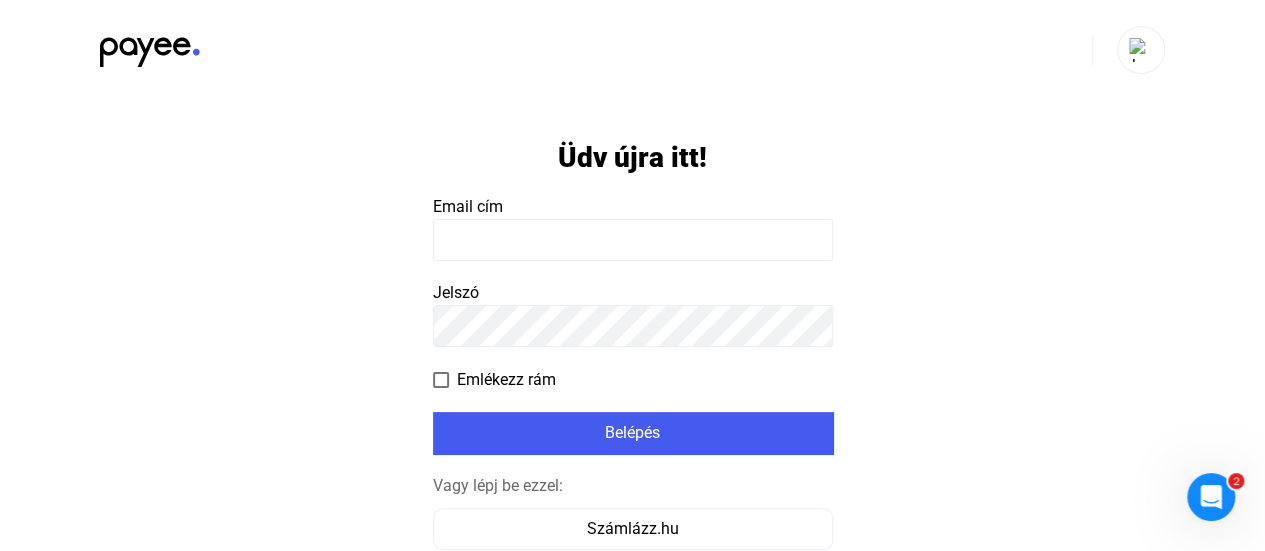 click at bounding box center (633, 240) 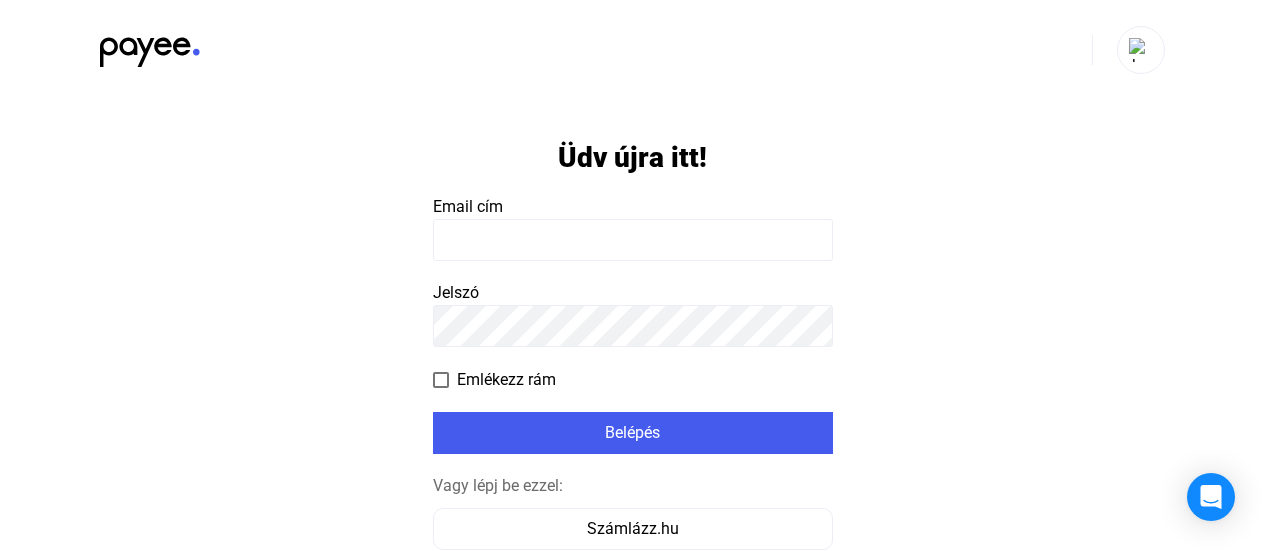 scroll, scrollTop: 0, scrollLeft: 0, axis: both 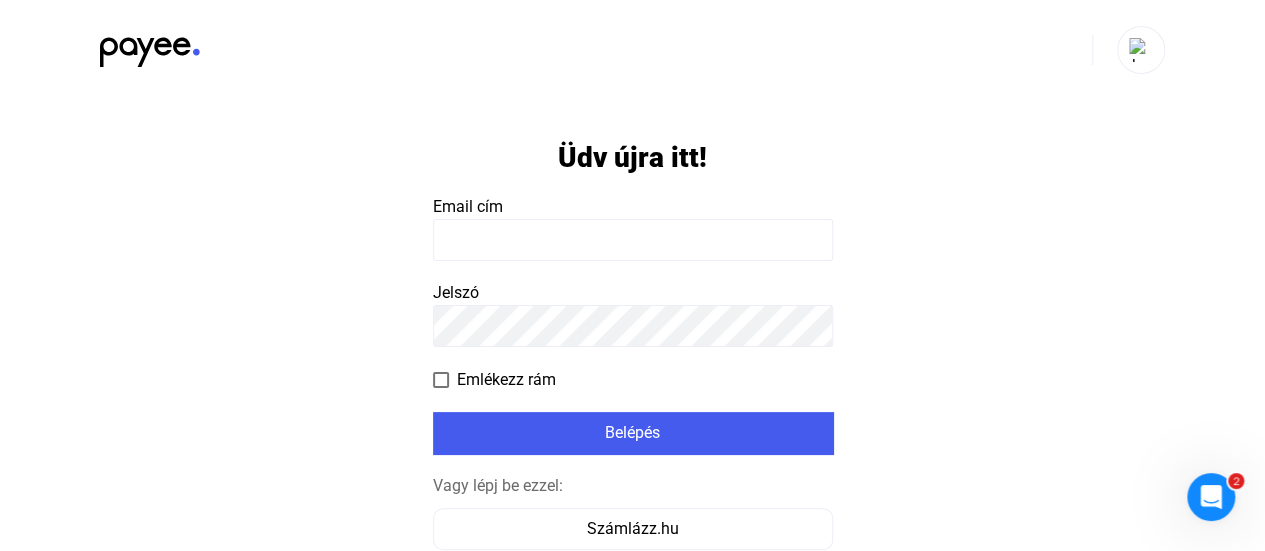 click at bounding box center (633, 240) 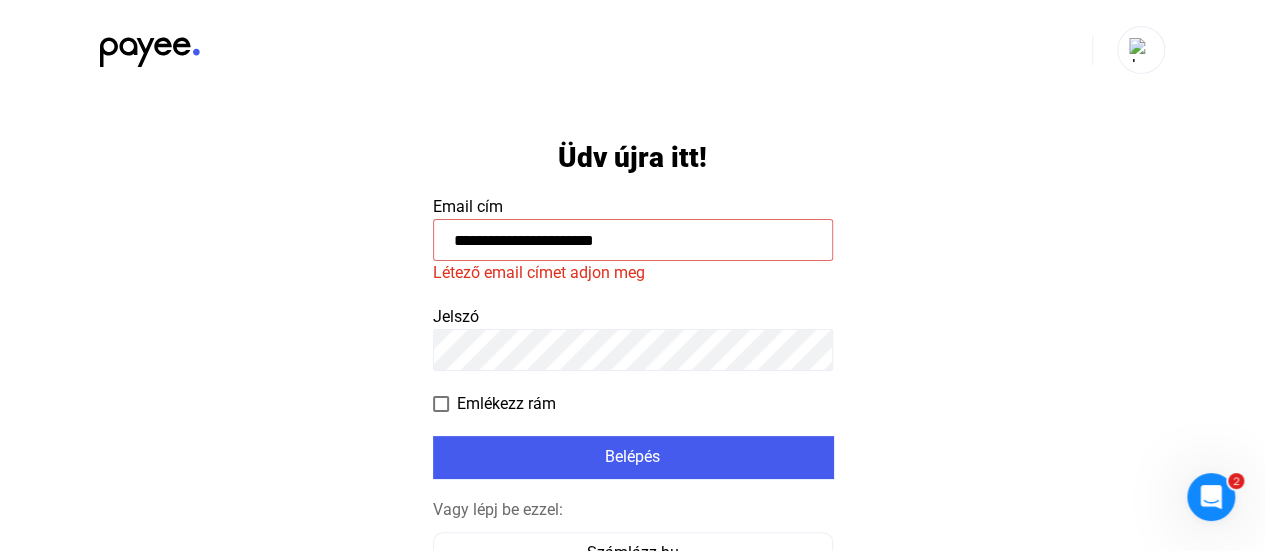 type on "**********" 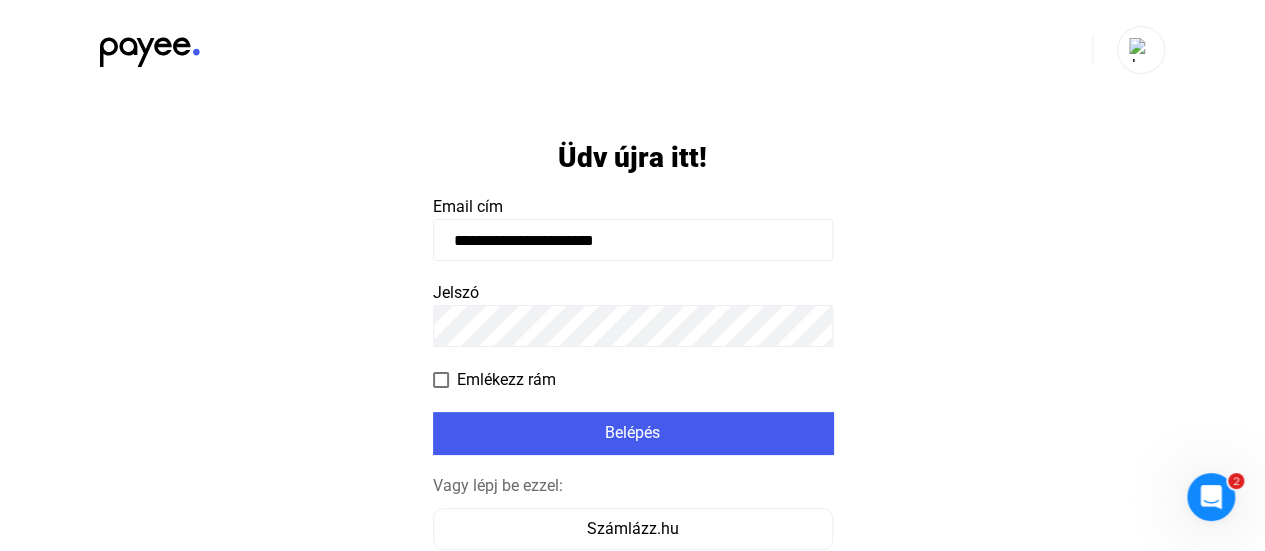 click at bounding box center [0, 0] 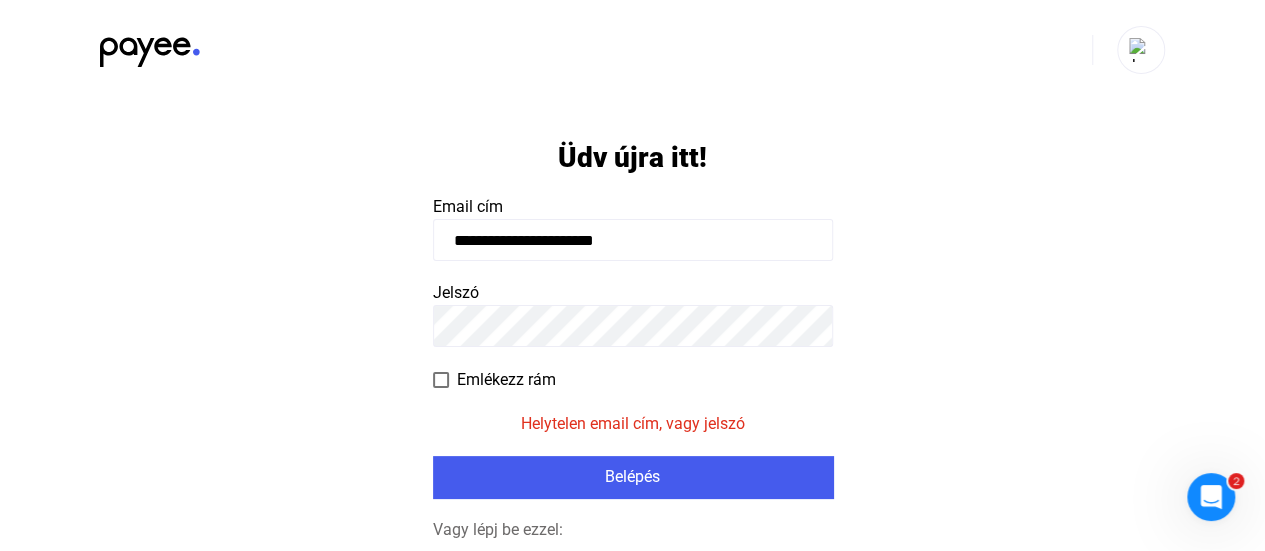 click on "**********" at bounding box center (632, 417) 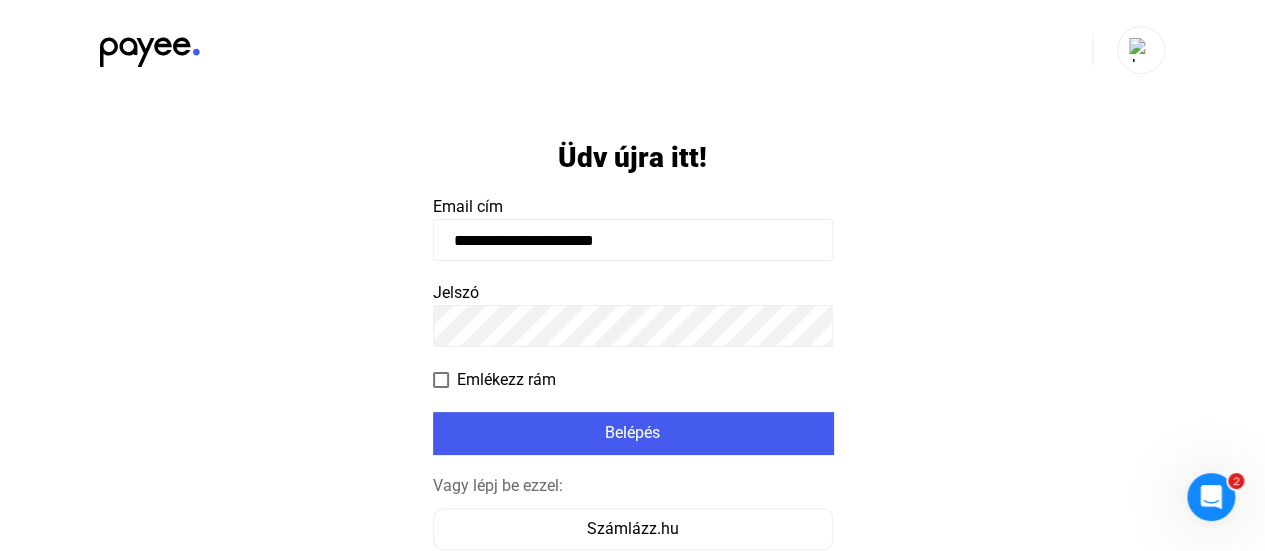 click at bounding box center (0, 0) 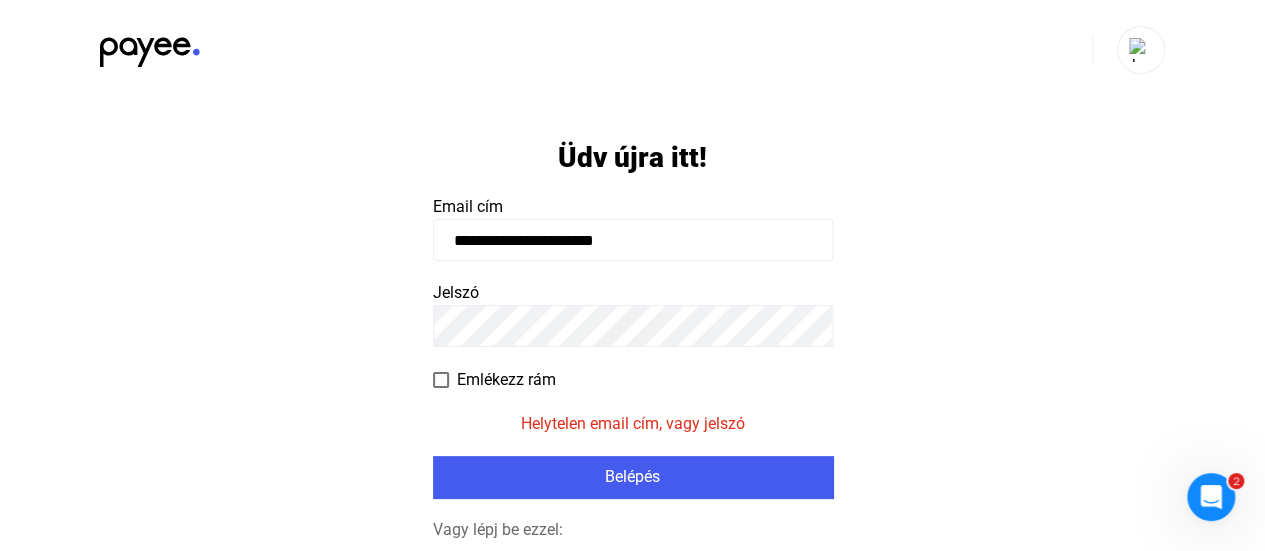 click on "**********" at bounding box center [632, 417] 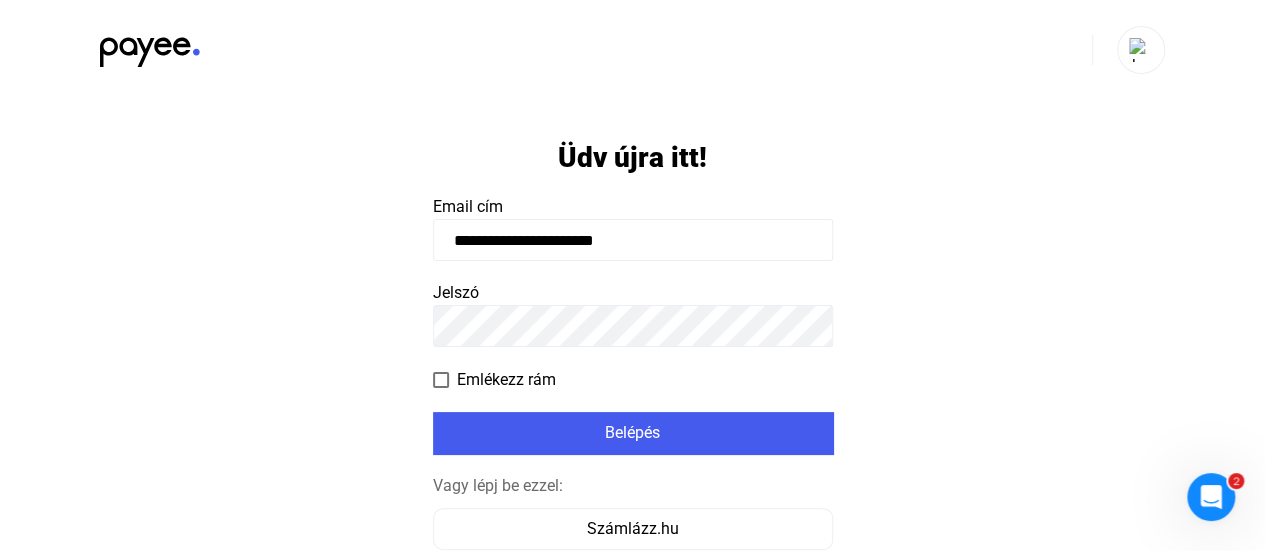 click at bounding box center [0, 0] 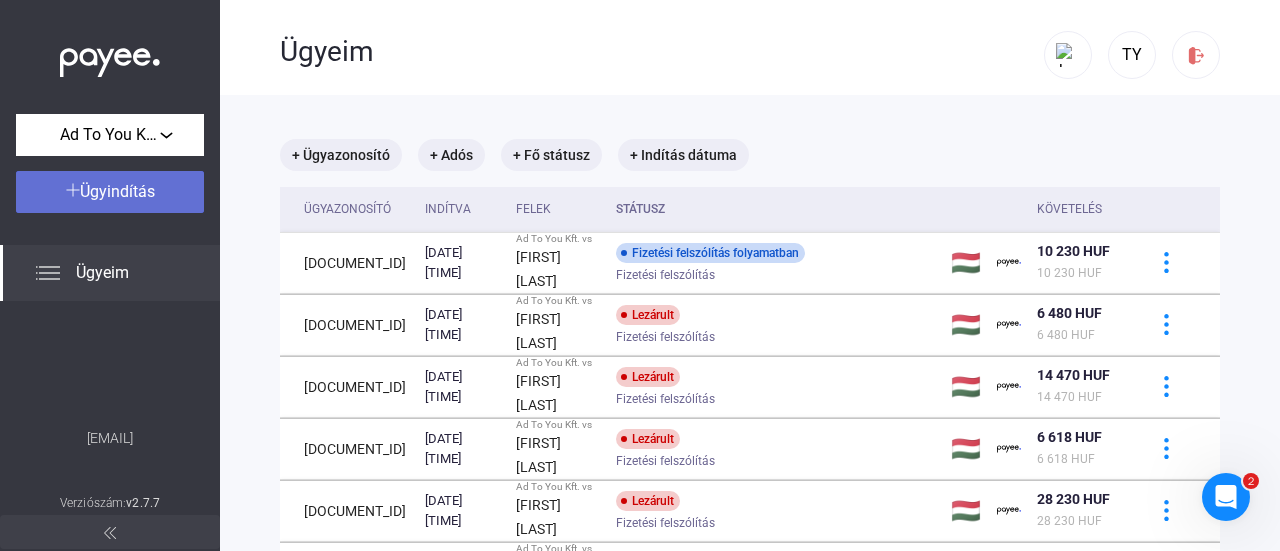 click on "Ügyindítás" at bounding box center (117, 191) 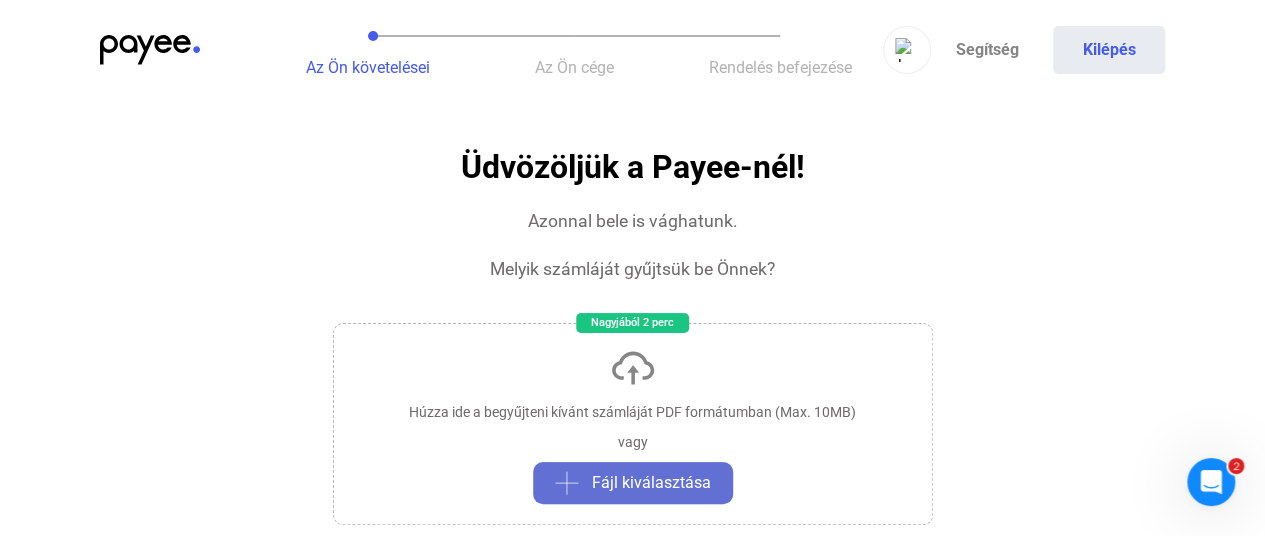 click on "Fájl kiválasztása" at bounding box center [651, 483] 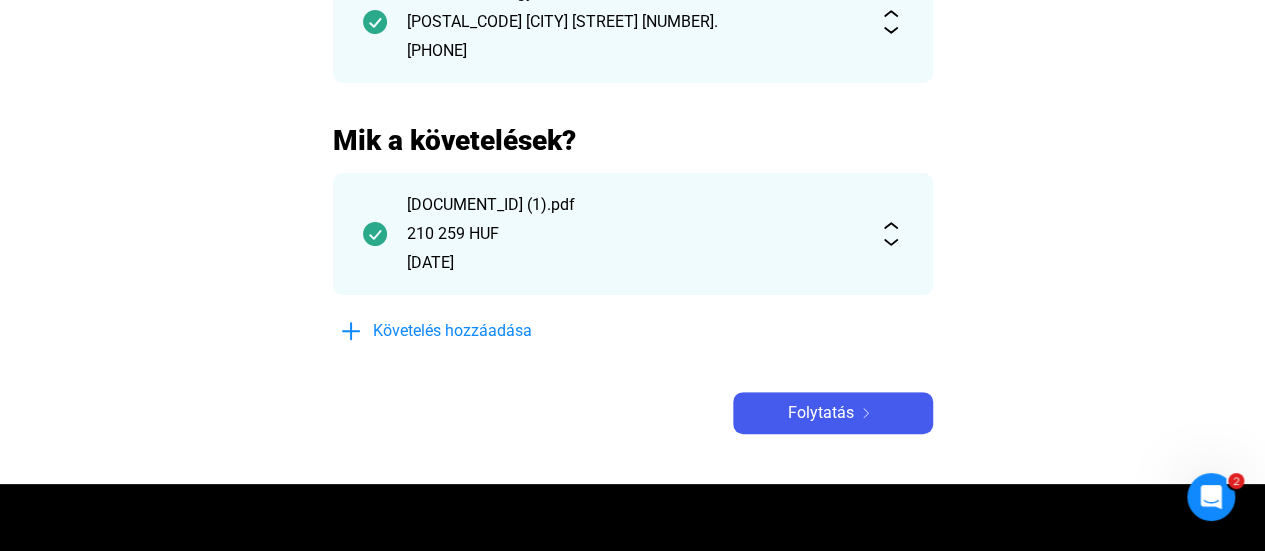 scroll, scrollTop: 334, scrollLeft: 0, axis: vertical 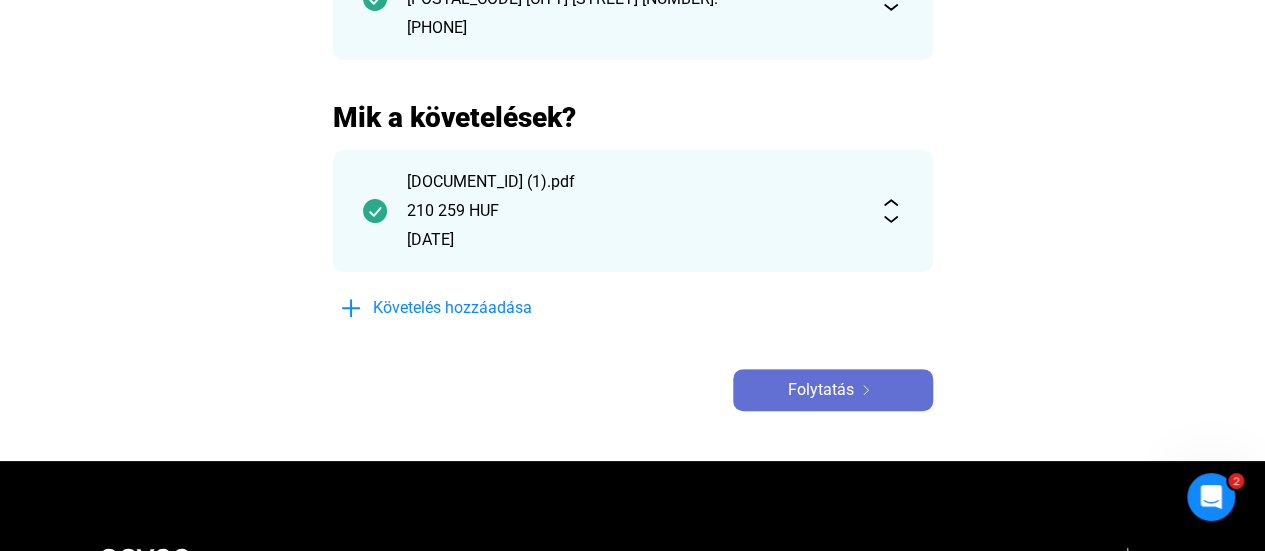 click on "Folytatás" at bounding box center (821, 390) 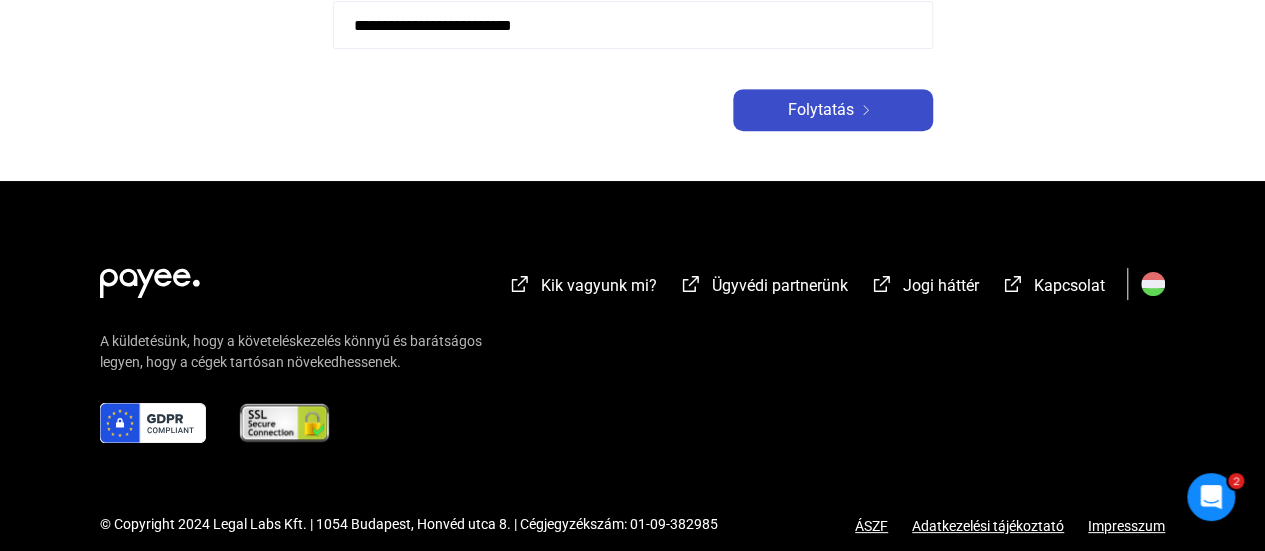 scroll, scrollTop: 0, scrollLeft: 0, axis: both 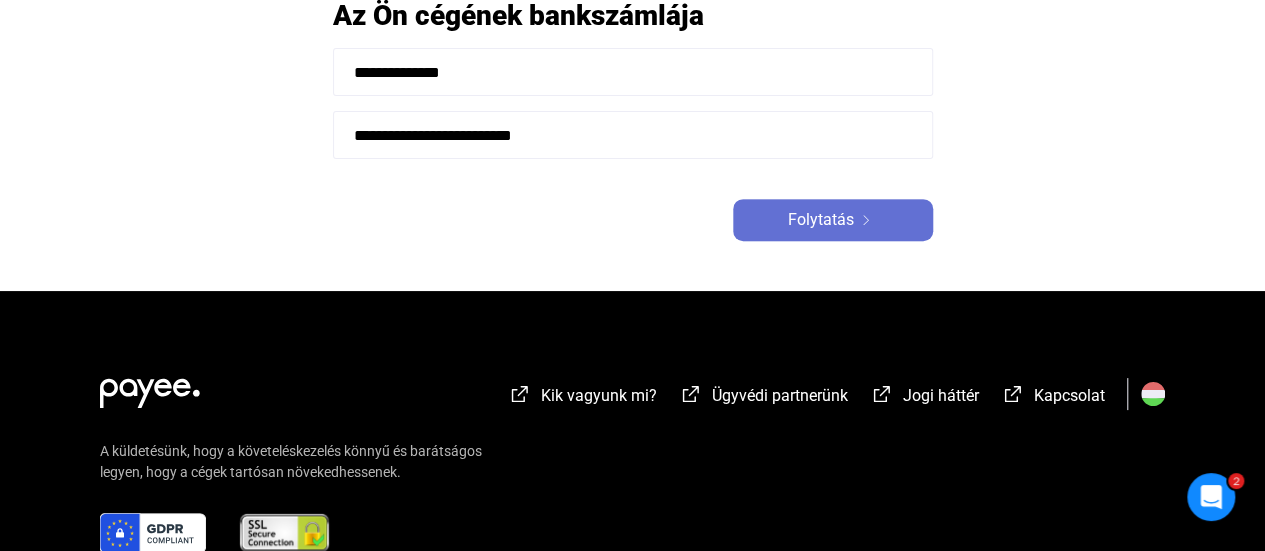 click at bounding box center (866, 220) 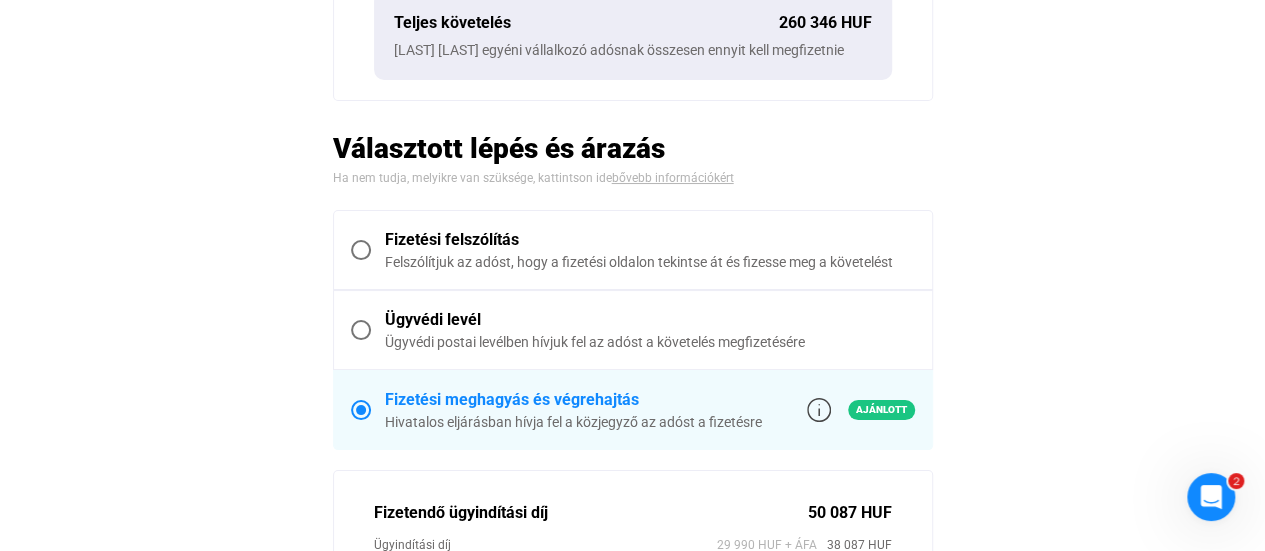 scroll, scrollTop: 0, scrollLeft: 0, axis: both 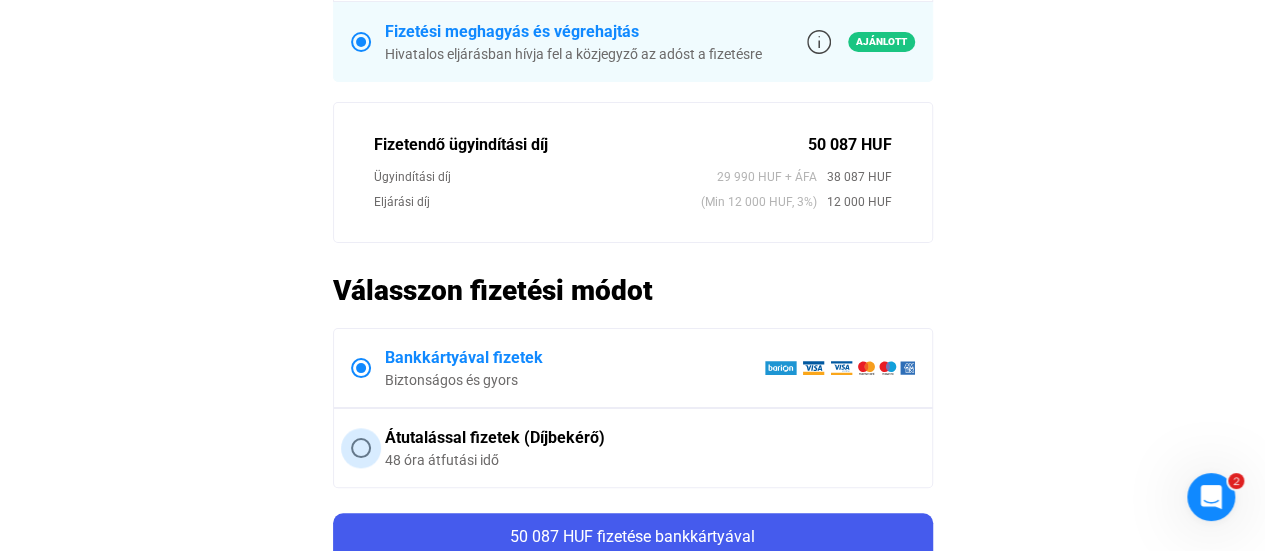 click at bounding box center (361, 448) 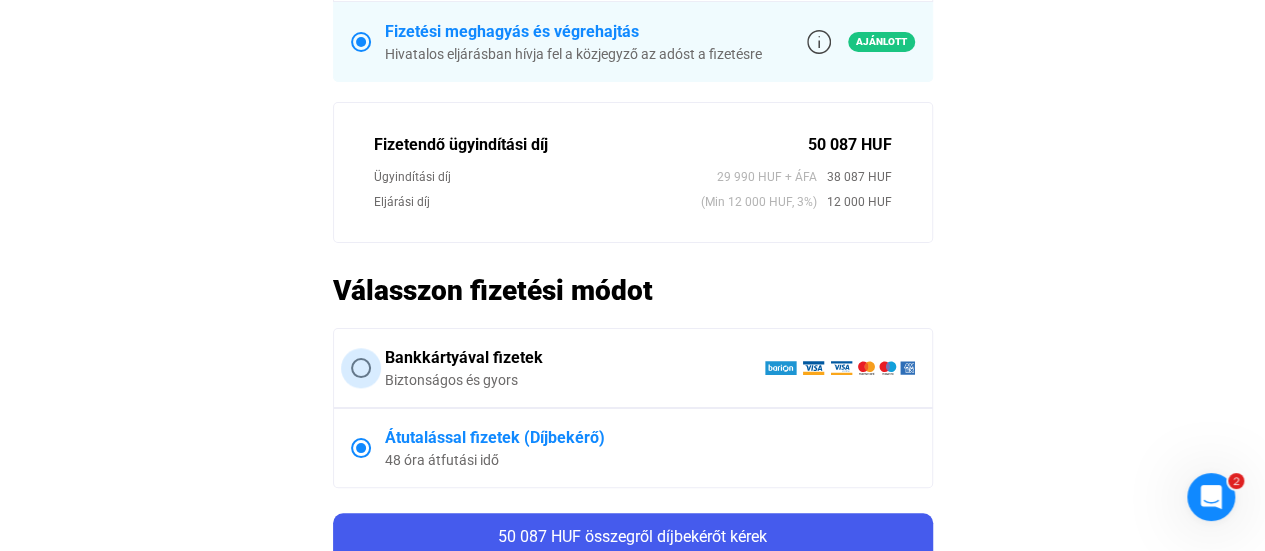 click on "Bankkártyával fizetek   Biztonságos és gyors" at bounding box center [643, 368] 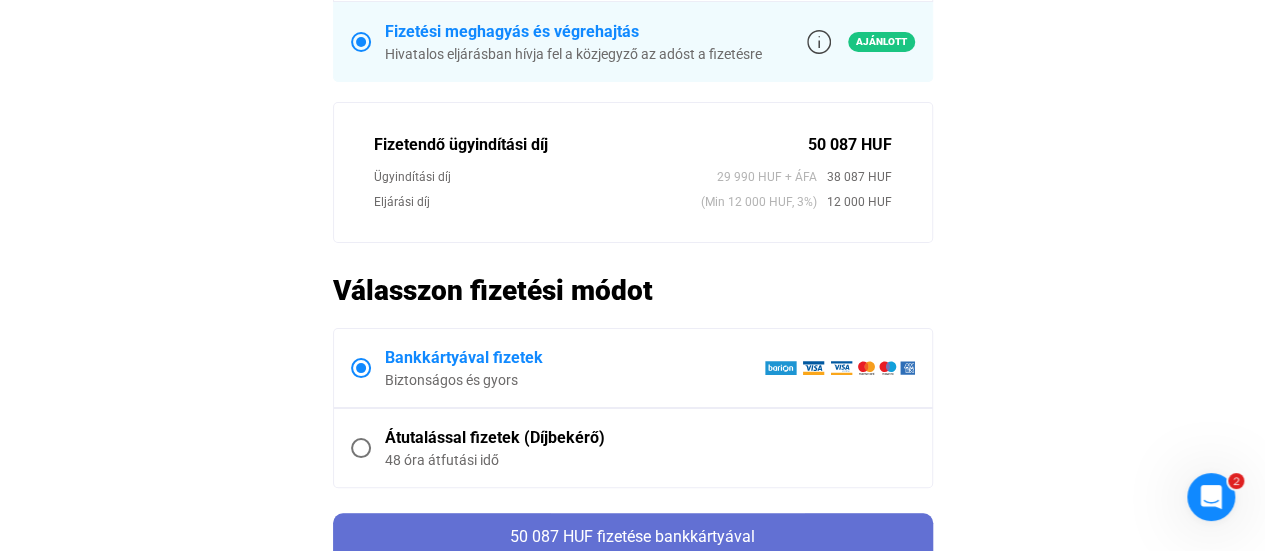 click on "50 087 HUF fizetése bankkártyával" at bounding box center [633, 537] 